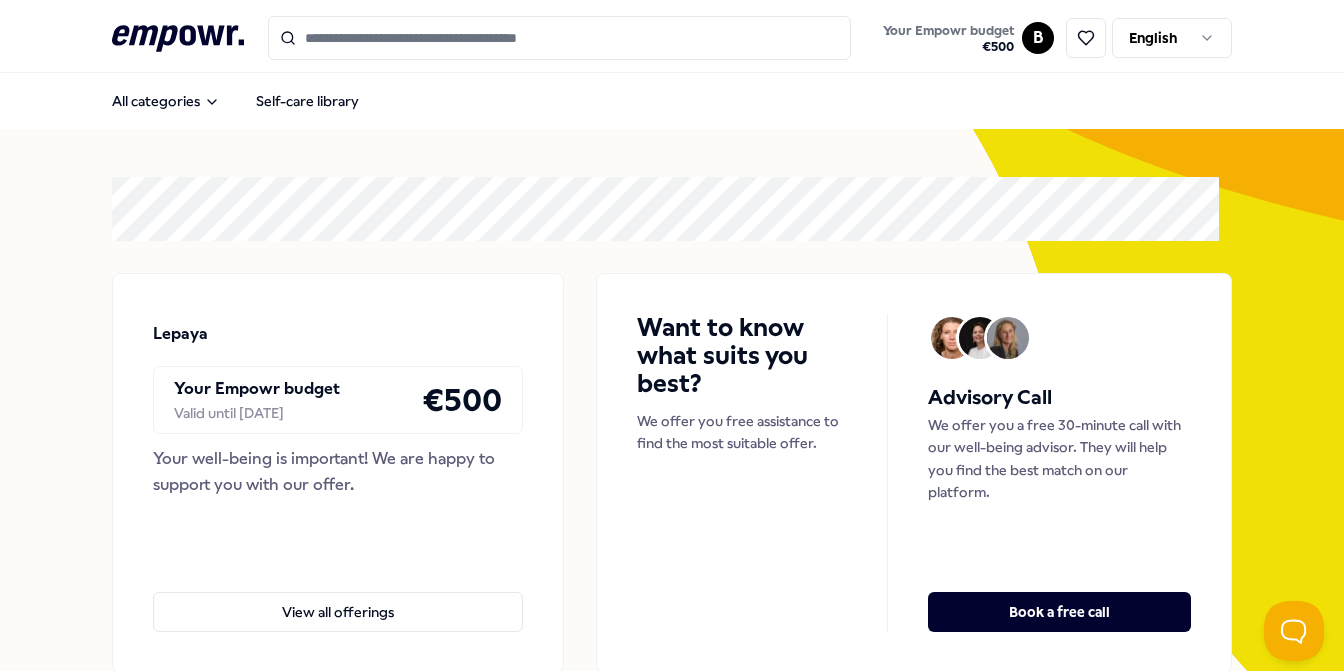 scroll, scrollTop: 0, scrollLeft: 0, axis: both 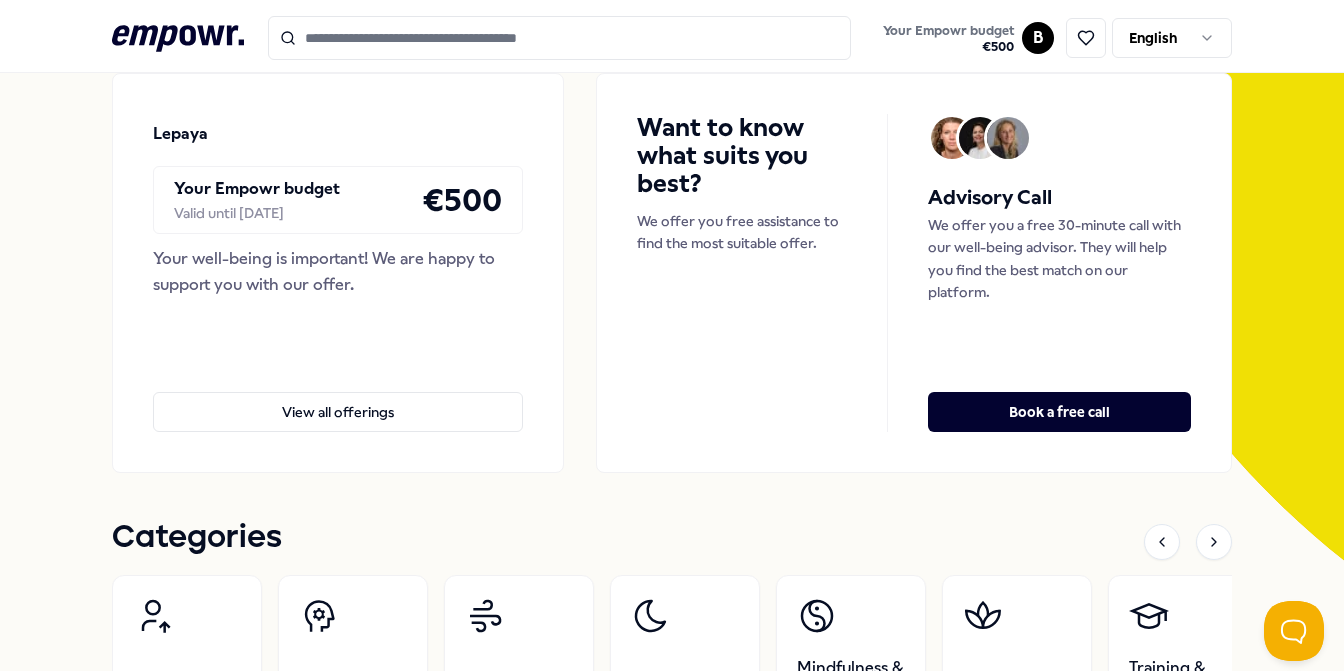 click on "View all offerings" at bounding box center [338, 412] 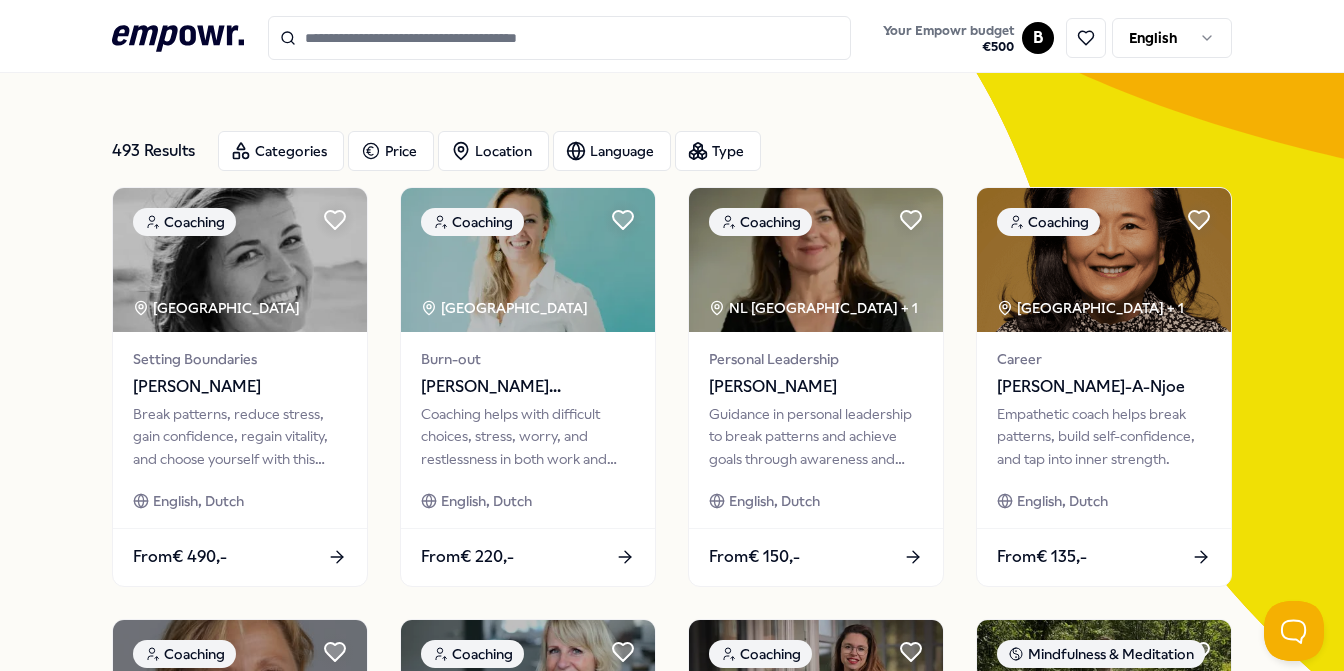 scroll, scrollTop: 0, scrollLeft: 0, axis: both 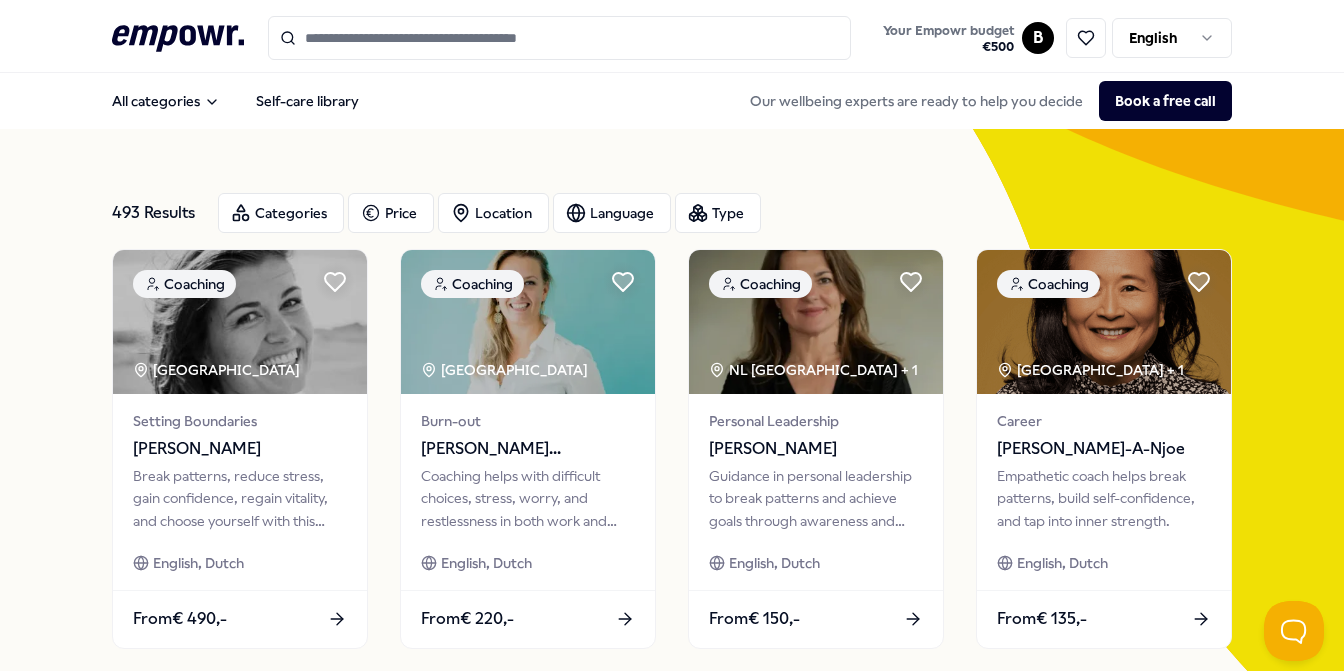 click at bounding box center (559, 38) 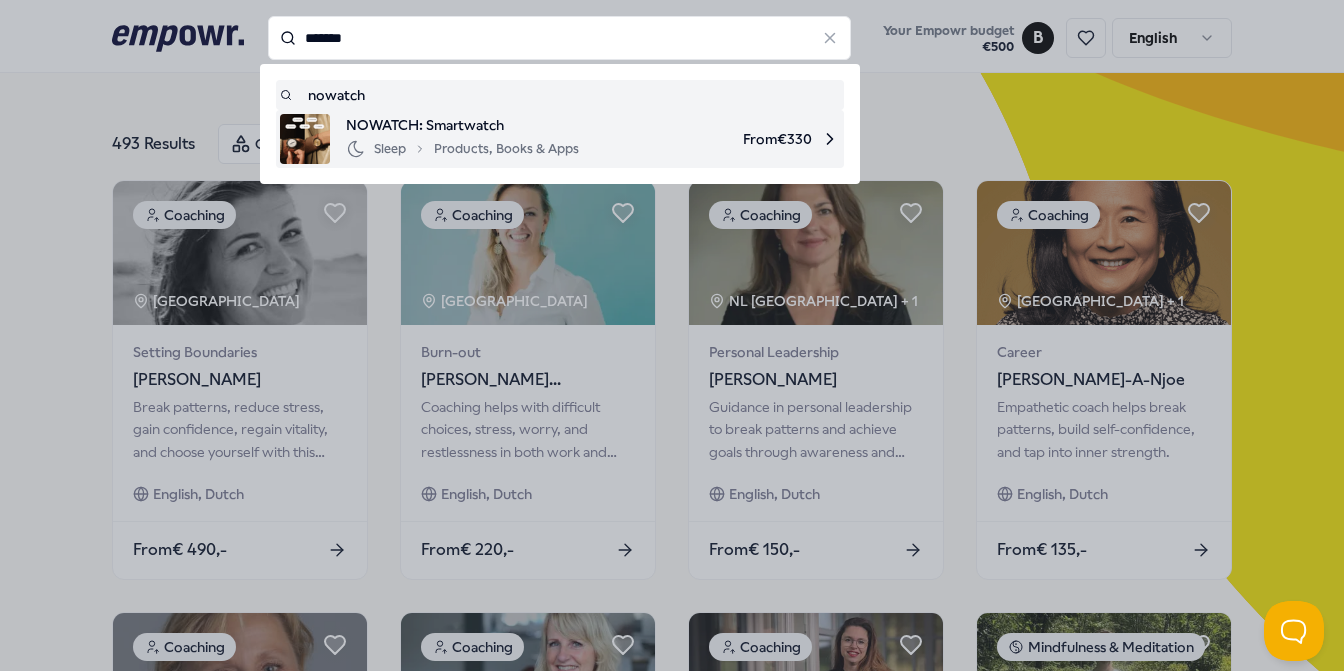 scroll, scrollTop: 100, scrollLeft: 0, axis: vertical 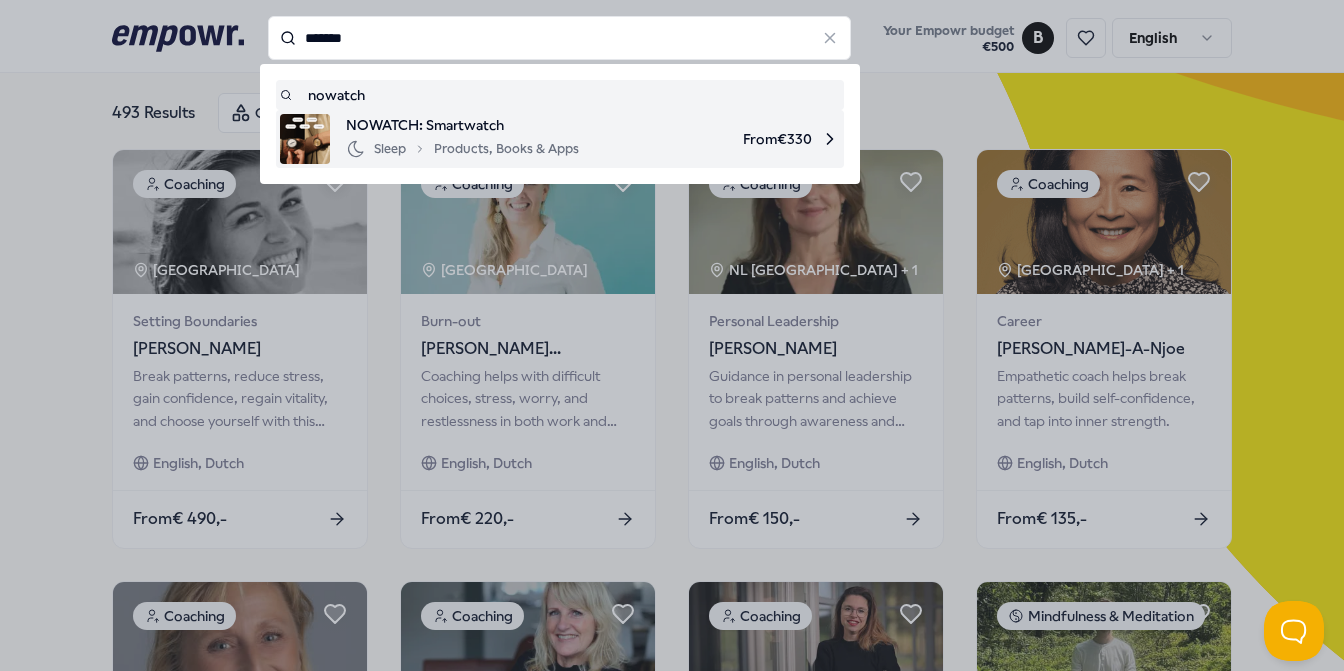 click on "NOWATCH: Smartwatch" at bounding box center [462, 125] 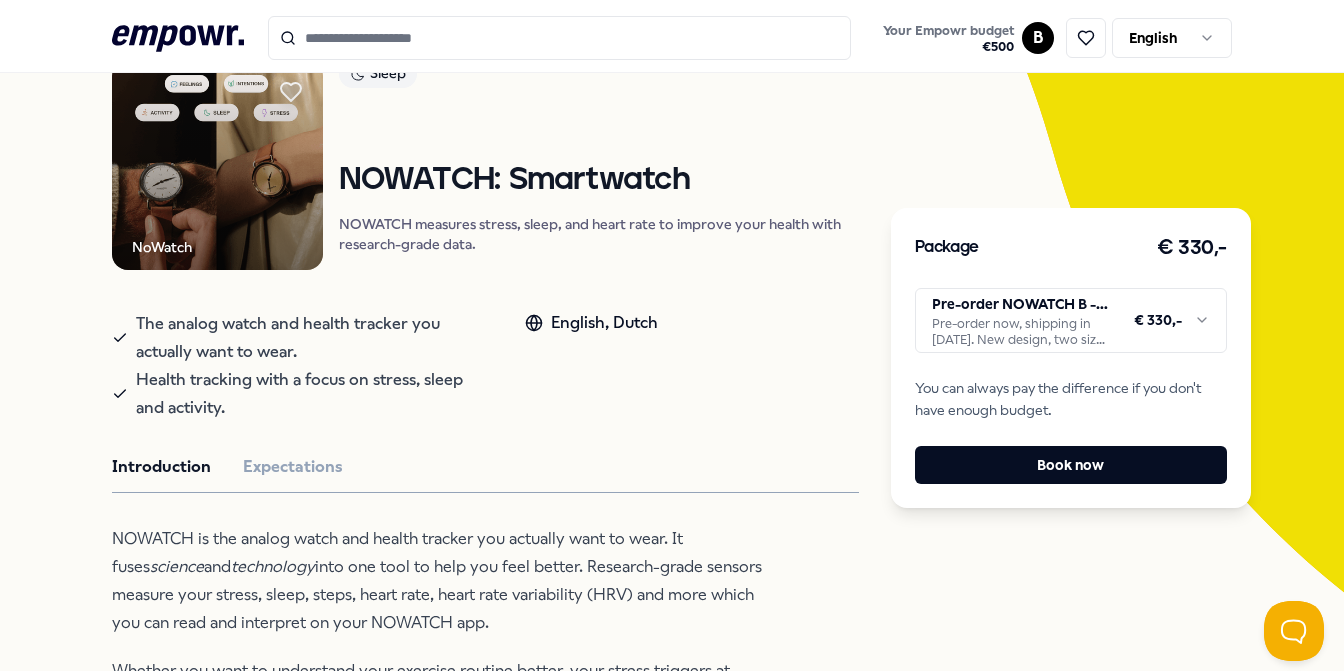 scroll, scrollTop: 200, scrollLeft: 0, axis: vertical 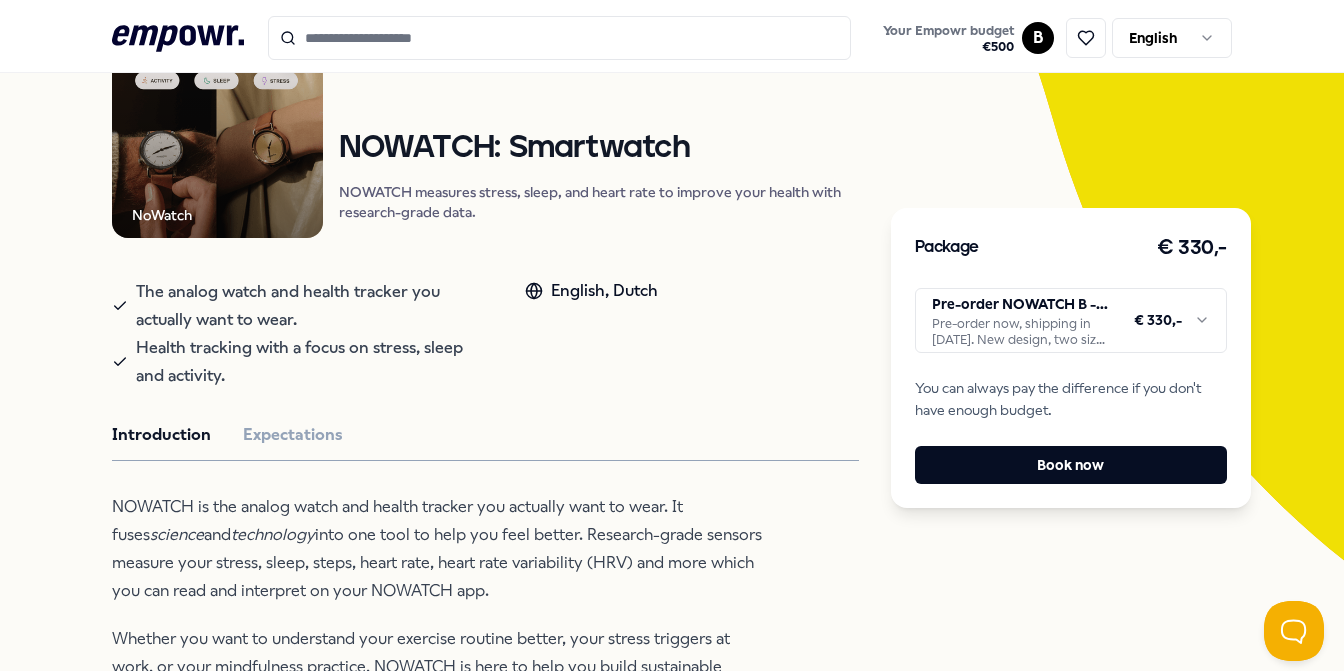 click on ".empowr-logo_svg__cls-1{fill:#03032f} Your Empowr budget € 500 B English All categories   Self-care library Back NoWatch Sleep NOWATCH: Smartwatch NOWATCH measures stress, sleep, and heart rate to improve your health with research-grade data.  The analog watch and health tracker you actually want to wear. Health tracking with a focus on stress, sleep and activity. English, Dutch Introduction Expectations NOWATCH is the analog watch and health tracker you actually want to wear. It fuses  science  and  technology  into one tool to help you feel better. Research-grade sensors measure your stress, sleep, steps, heart rate, heart rate variability (HRV) and more which you can read and interpret on your NOWATCH app.  Whether you want to understand your exercise routine better, your stress triggers at work, or your mindfulness practice, NOWATCH is here to help you build sustainable habits so you can feel better, starting now. Recommended Coaching NL [GEOGRAPHIC_DATA]   + 1 Setting Boundaries Eef van Soest English, Dutch" at bounding box center [672, 335] 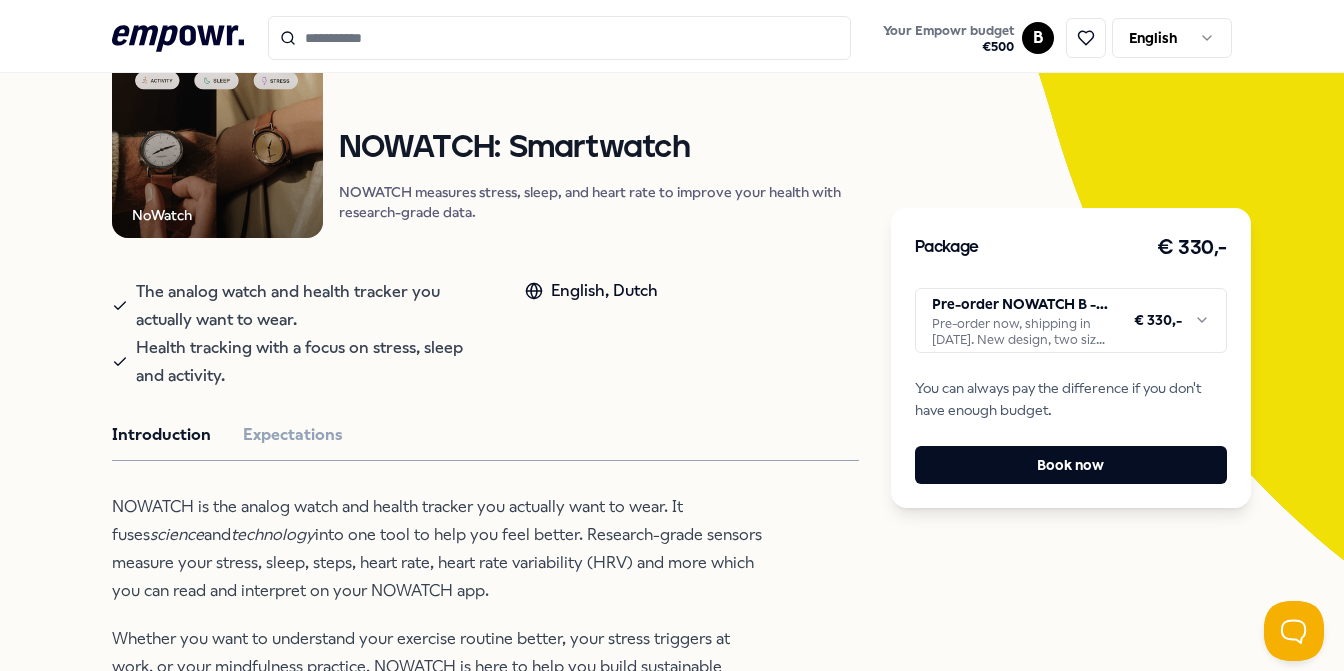 click on ".empowr-logo_svg__cls-1{fill:#03032f} Your Empowr budget € 500 B English All categories   Self-care library Back NoWatch Sleep NOWATCH: Smartwatch NOWATCH measures stress, sleep, and heart rate to improve your health with research-grade data.  The analog watch and health tracker you actually want to wear. Health tracking with a focus on stress, sleep and activity. English, Dutch Introduction Expectations NOWATCH is the analog watch and health tracker you actually want to wear. It fuses  science  and  technology  into one tool to help you feel better. Research-grade sensors measure your stress, sleep, steps, heart rate, heart rate variability (HRV) and more which you can read and interpret on your NOWATCH app.  Whether you want to understand your exercise routine better, your stress triggers at work, or your mindfulness practice, NOWATCH is here to help you build sustainable habits so you can feel better, starting now. Recommended Coaching NL [GEOGRAPHIC_DATA]   + 1 Setting Boundaries Eef van Soest English, Dutch" at bounding box center (672, 335) 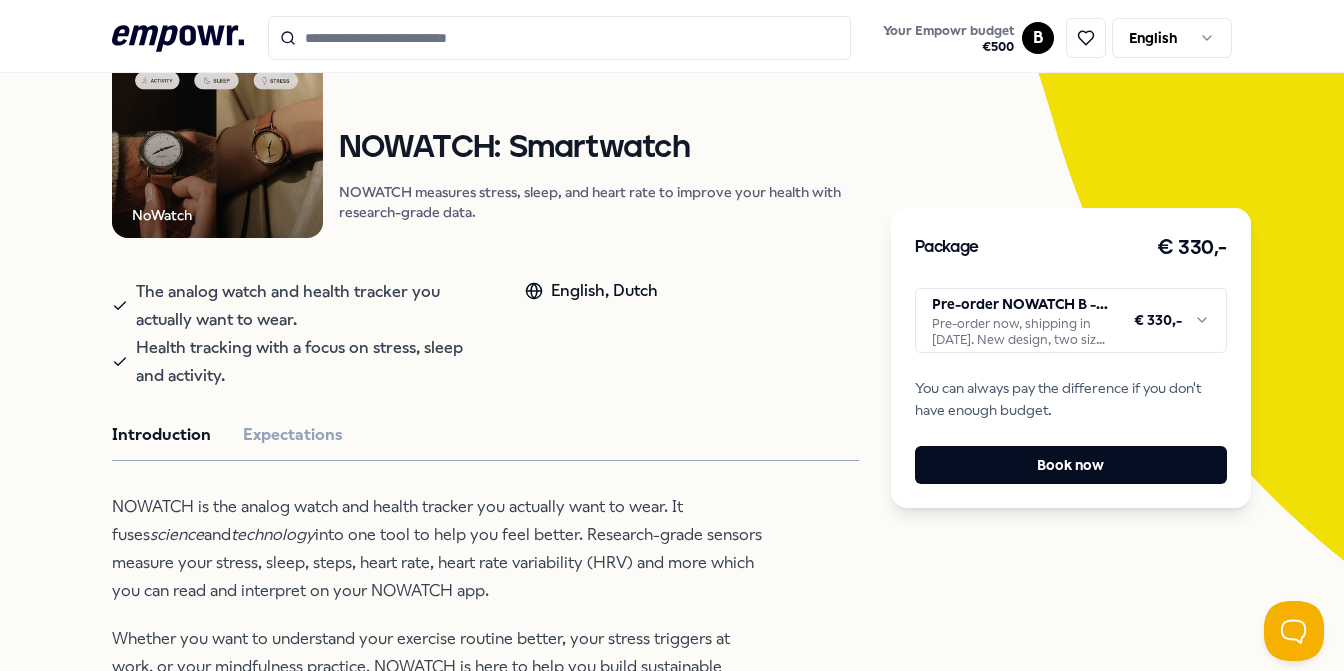click on ".empowr-logo_svg__cls-1{fill:#03032f} Your Empowr budget € 500 B English All categories   Self-care library Back NoWatch Sleep NOWATCH: Smartwatch NOWATCH measures stress, sleep, and heart rate to improve your health with research-grade data.  The analog watch and health tracker you actually want to wear. Health tracking with a focus on stress, sleep and activity. English, Dutch Introduction Expectations NOWATCH is the analog watch and health tracker you actually want to wear. It fuses  science  and  technology  into one tool to help you feel better. Research-grade sensors measure your stress, sleep, steps, heart rate, heart rate variability (HRV) and more which you can read and interpret on your NOWATCH app.  Whether you want to understand your exercise routine better, your stress triggers at work, or your mindfulness practice, NOWATCH is here to help you build sustainable habits so you can feel better, starting now. Recommended Coaching NL [GEOGRAPHIC_DATA]   + 1 Setting Boundaries Eef van Soest English, Dutch" at bounding box center (672, 335) 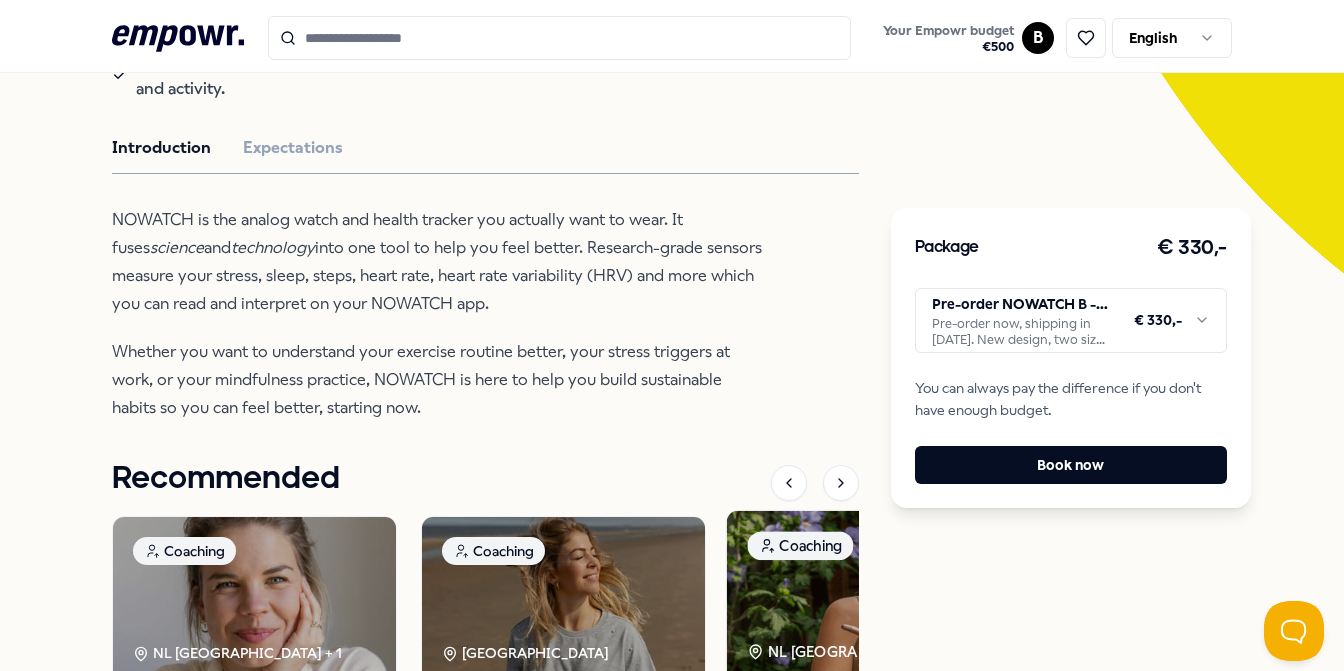 scroll, scrollTop: 304, scrollLeft: 0, axis: vertical 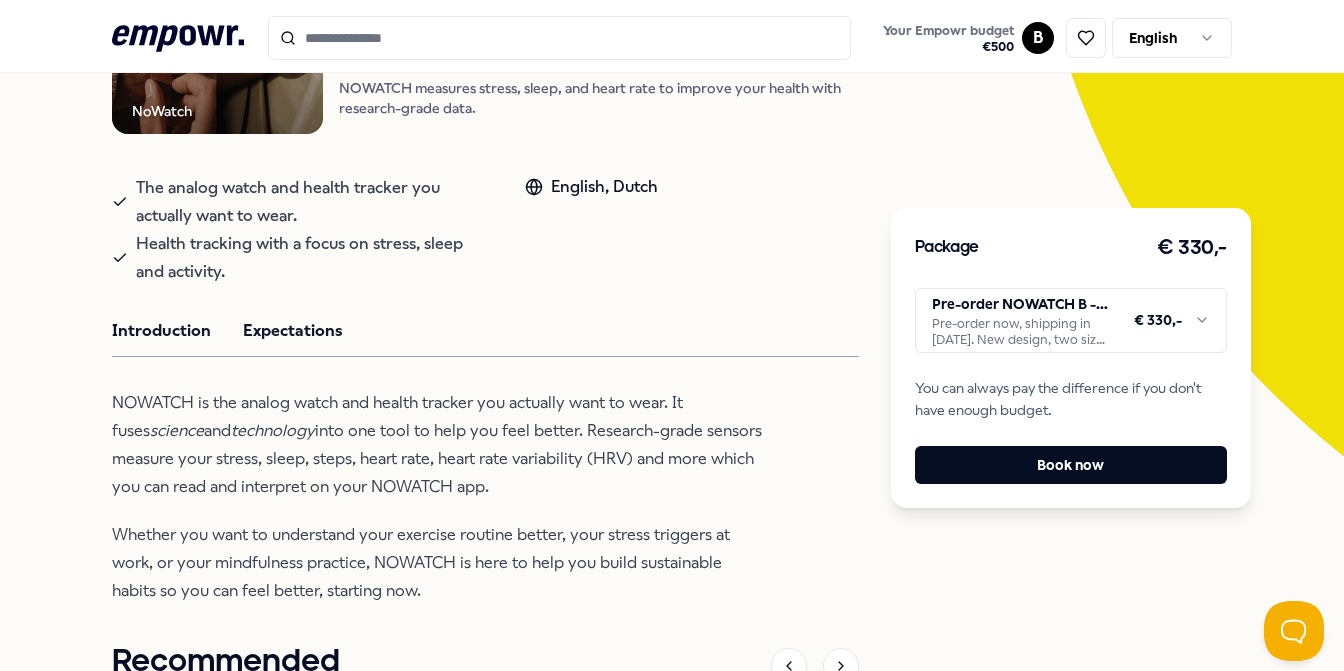 click on "Expectations" at bounding box center [293, 331] 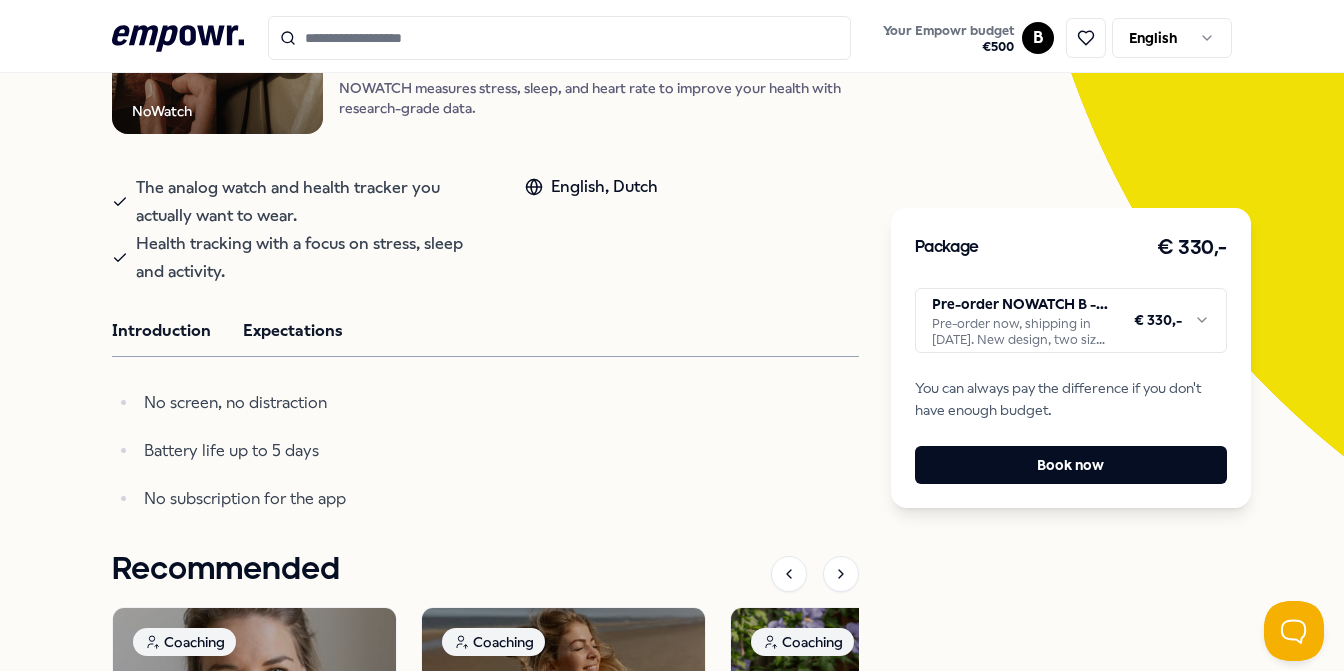click on "Introduction" at bounding box center (161, 331) 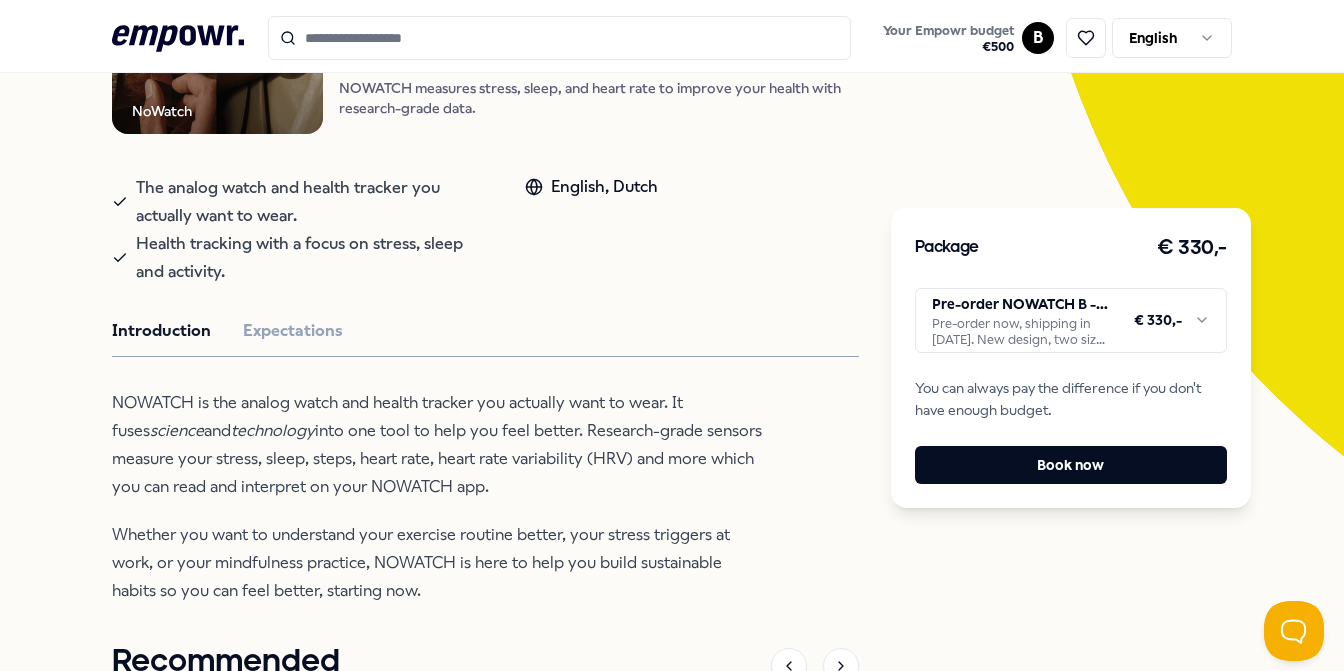 click on ".empowr-logo_svg__cls-1{fill:#03032f} Your Empowr budget € 500 B English All categories   Self-care library Back NoWatch Sleep NOWATCH: Smartwatch NOWATCH measures stress, sleep, and heart rate to improve your health with research-grade data.  The analog watch and health tracker you actually want to wear. Health tracking with a focus on stress, sleep and activity. English, Dutch Introduction Expectations NOWATCH is the analog watch and health tracker you actually want to wear. It fuses  science  and  technology  into one tool to help you feel better. Research-grade sensors measure your stress, sleep, steps, heart rate, heart rate variability (HRV) and more which you can read and interpret on your NOWATCH app.  Whether you want to understand your exercise routine better, your stress triggers at work, or your mindfulness practice, NOWATCH is here to help you build sustainable habits so you can feel better, starting now. Recommended Coaching NL [GEOGRAPHIC_DATA]   + 1 Setting Boundaries Eef van Soest English, Dutch" at bounding box center [672, 335] 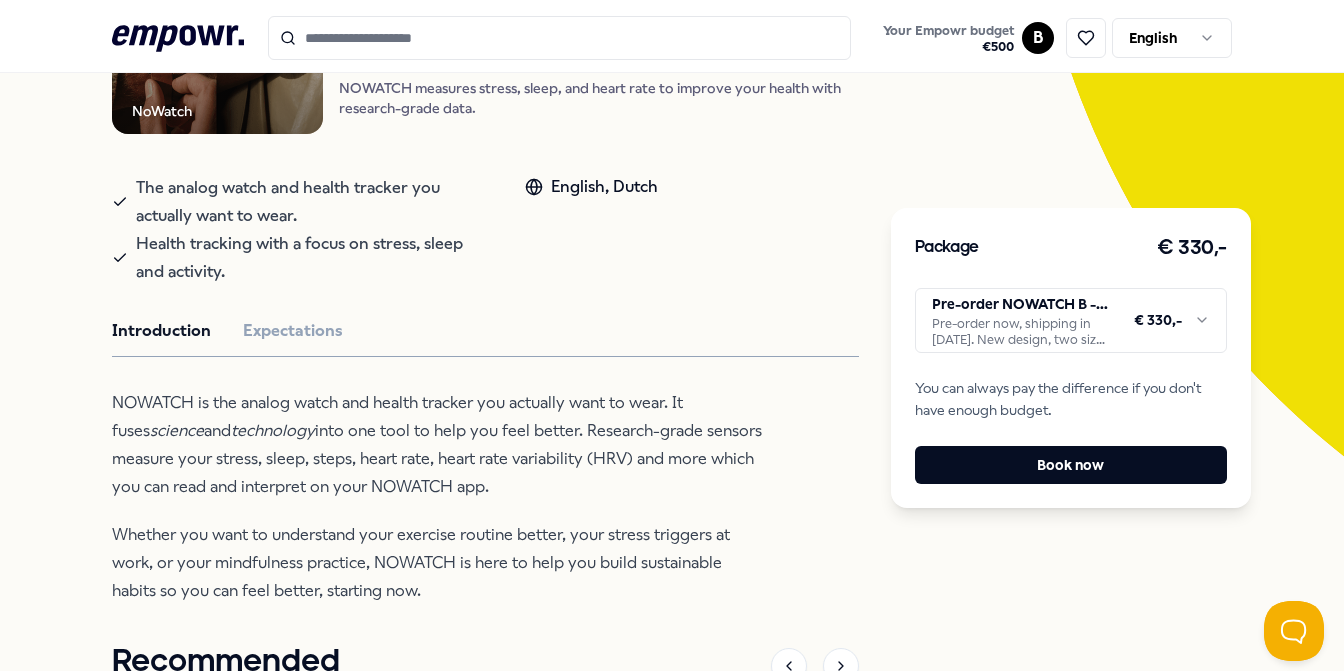 click on ".empowr-logo_svg__cls-1{fill:#03032f} Your Empowr budget € 500 B English All categories   Self-care library Back NoWatch Sleep NOWATCH: Smartwatch NOWATCH measures stress, sleep, and heart rate to improve your health with research-grade data.  The analog watch and health tracker you actually want to wear. Health tracking with a focus on stress, sleep and activity. English, Dutch Introduction Expectations NOWATCH is the analog watch and health tracker you actually want to wear. It fuses  science  and  technology  into one tool to help you feel better. Research-grade sensors measure your stress, sleep, steps, heart rate, heart rate variability (HRV) and more which you can read and interpret on your NOWATCH app.  Whether you want to understand your exercise routine better, your stress triggers at work, or your mindfulness practice, NOWATCH is here to help you build sustainable habits so you can feel better, starting now. Recommended Coaching NL [GEOGRAPHIC_DATA]   + 1 Setting Boundaries Eef van Soest English, Dutch" at bounding box center (672, 335) 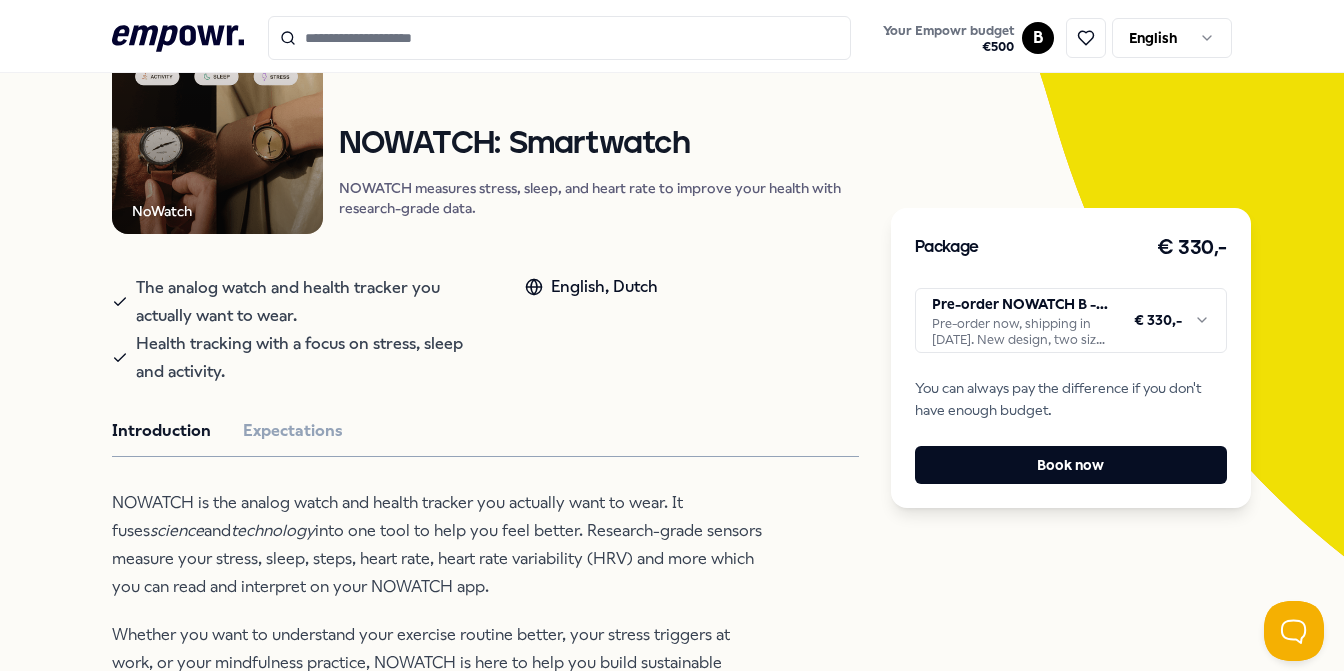 scroll, scrollTop: 0, scrollLeft: 0, axis: both 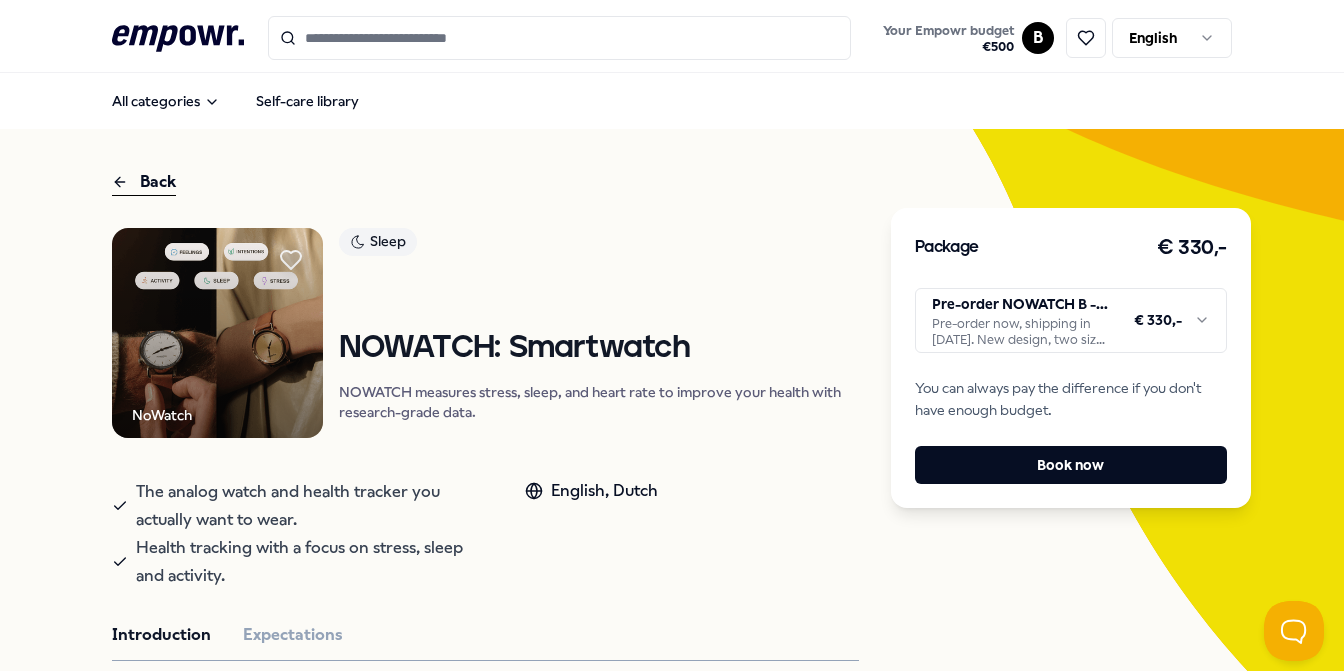 click on ".empowr-logo_svg__cls-1{fill:#03032f} Your Empowr budget € 500 B English All categories   Self-care library Back NoWatch Sleep NOWATCH: Smartwatch NOWATCH measures stress, sleep, and heart rate to improve your health with research-grade data.  The analog watch and health tracker you actually want to wear. Health tracking with a focus on stress, sleep and activity. English, Dutch Introduction Expectations NOWATCH is the analog watch and health tracker you actually want to wear. It fuses  science  and  technology  into one tool to help you feel better. Research-grade sensors measure your stress, sleep, steps, heart rate, heart rate variability (HRV) and more which you can read and interpret on your NOWATCH app.  Whether you want to understand your exercise routine better, your stress triggers at work, or your mindfulness practice, NOWATCH is here to help you build sustainable habits so you can feel better, starting now. Recommended Coaching NL [GEOGRAPHIC_DATA]   + 1 Setting Boundaries Eef van Soest English, Dutch" at bounding box center [672, 335] 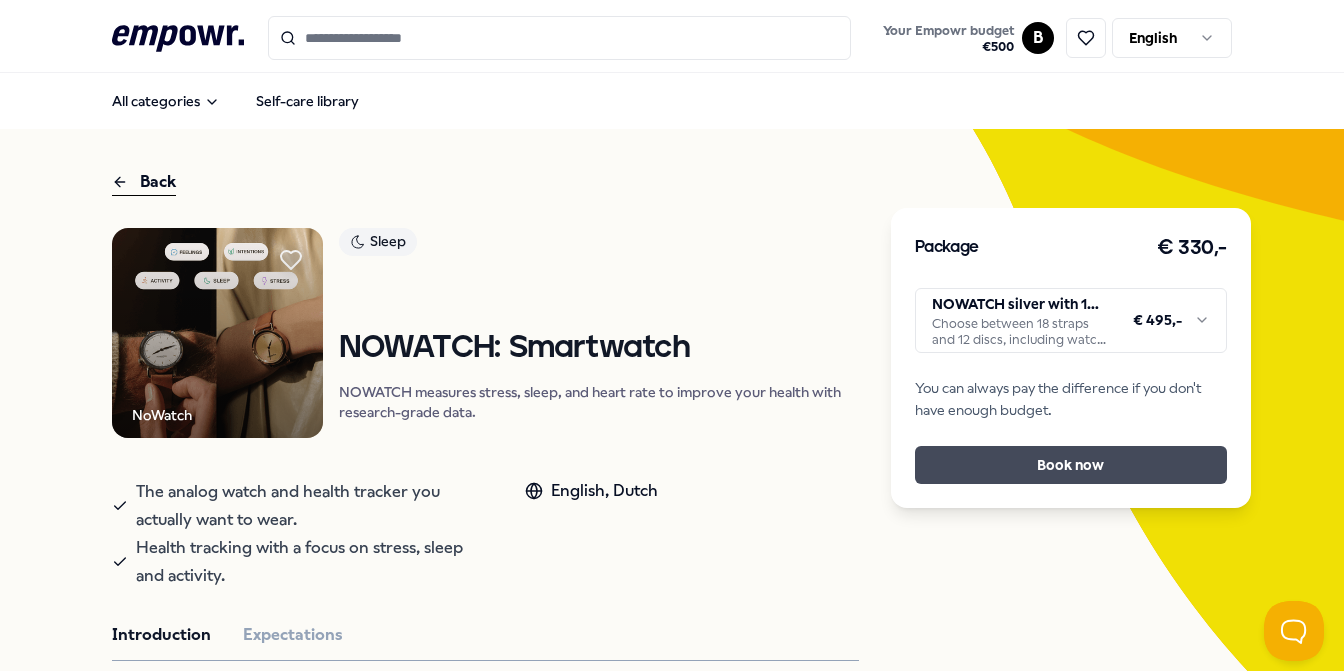 click on "Book now" at bounding box center [1071, 465] 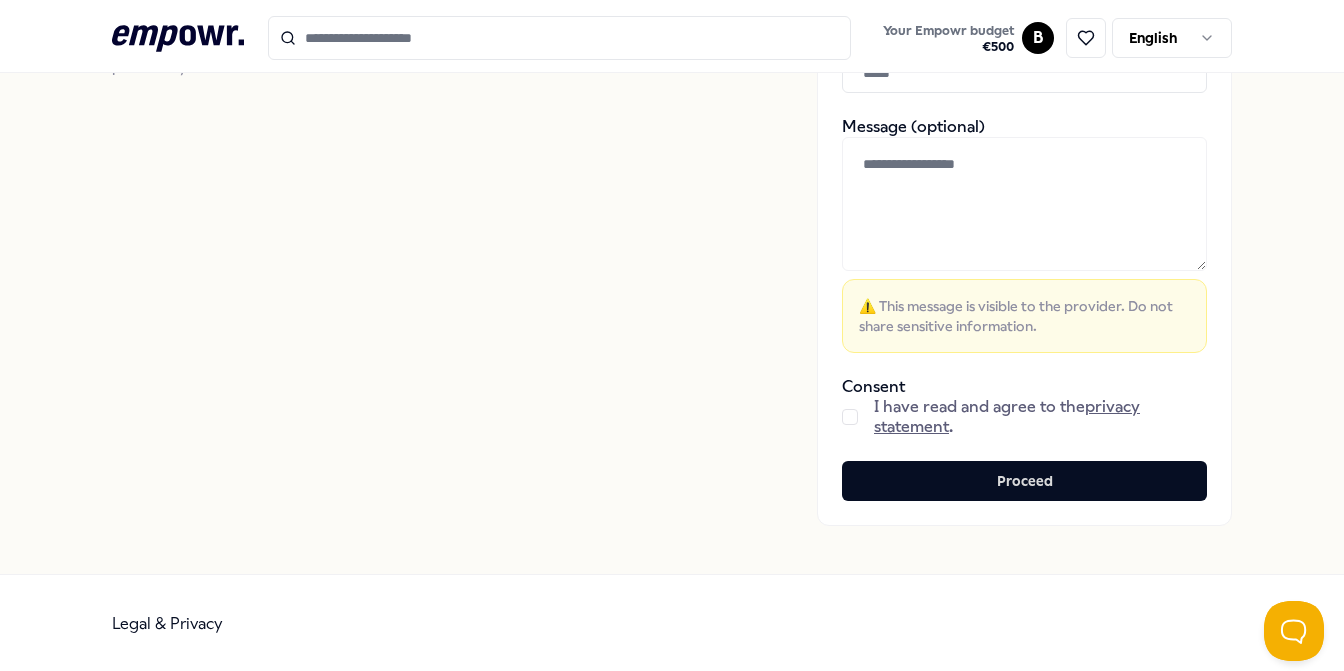 scroll, scrollTop: 0, scrollLeft: 0, axis: both 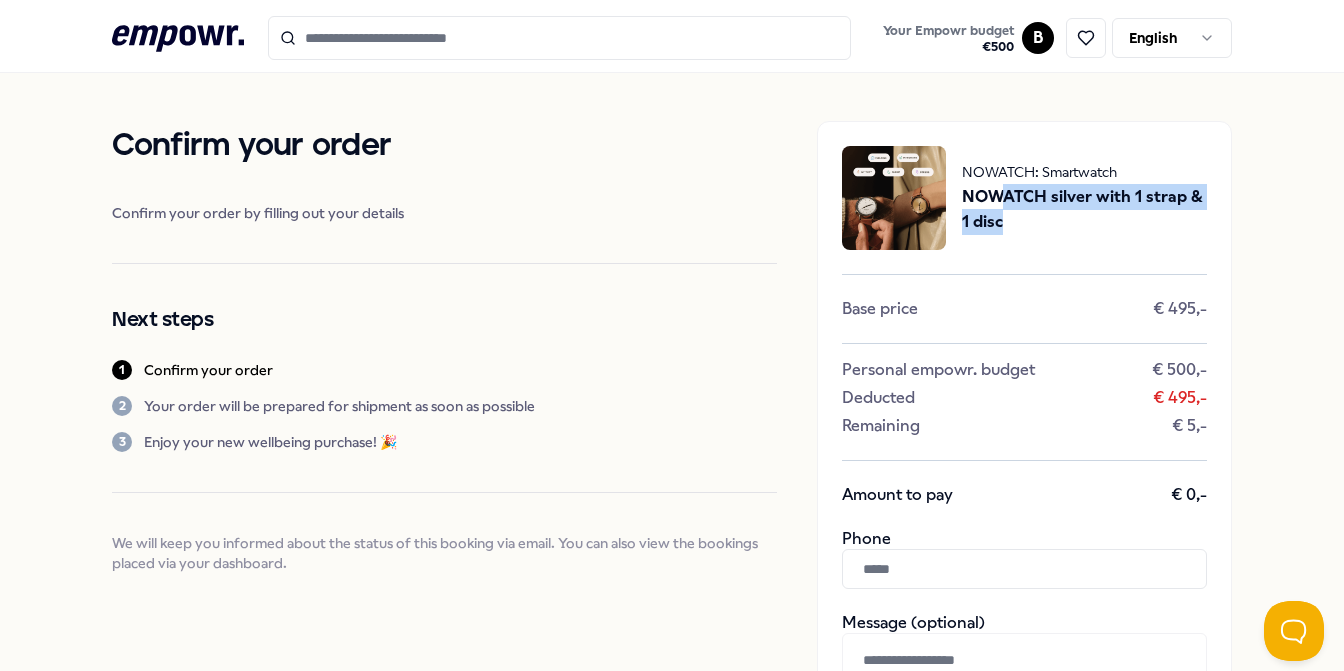 drag, startPoint x: 986, startPoint y: 203, endPoint x: 1004, endPoint y: 222, distance: 26.172504 